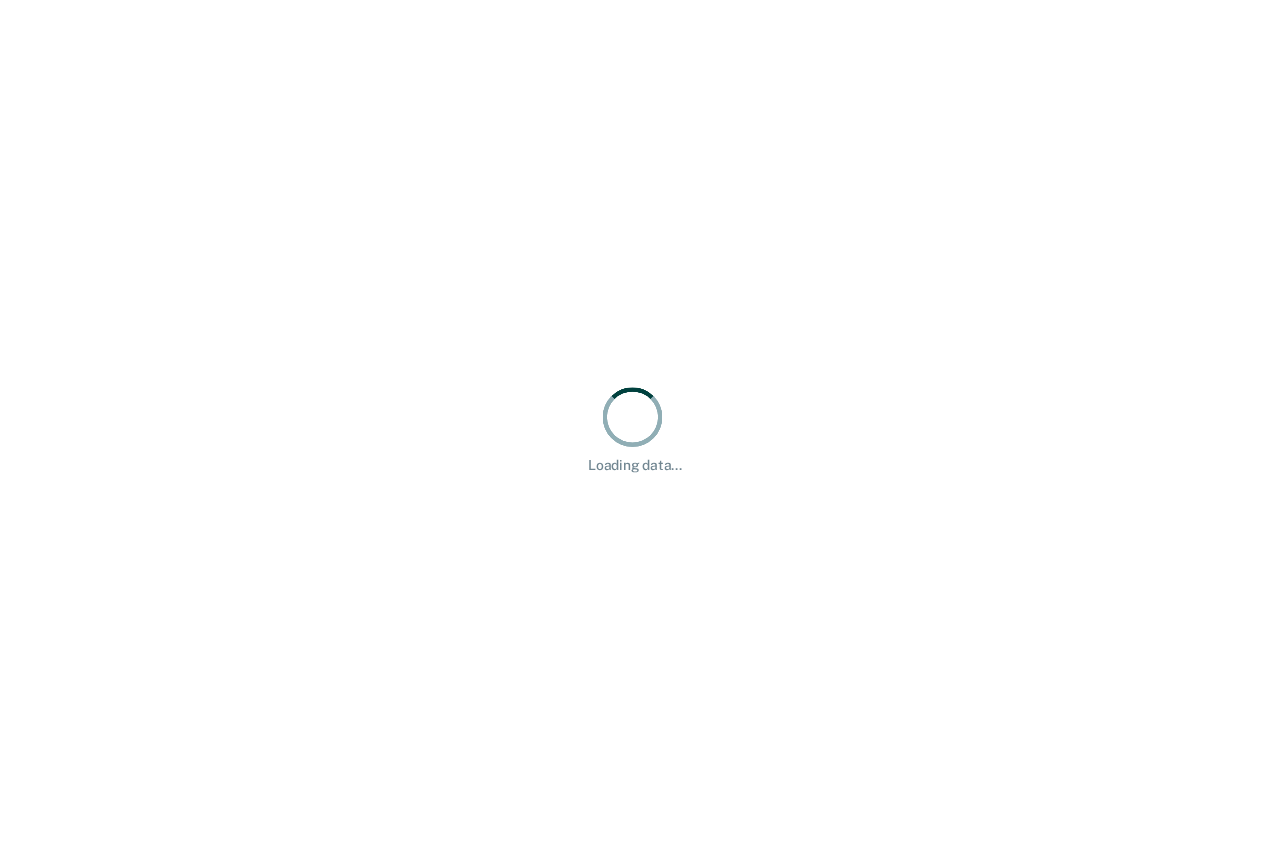 scroll, scrollTop: 0, scrollLeft: 0, axis: both 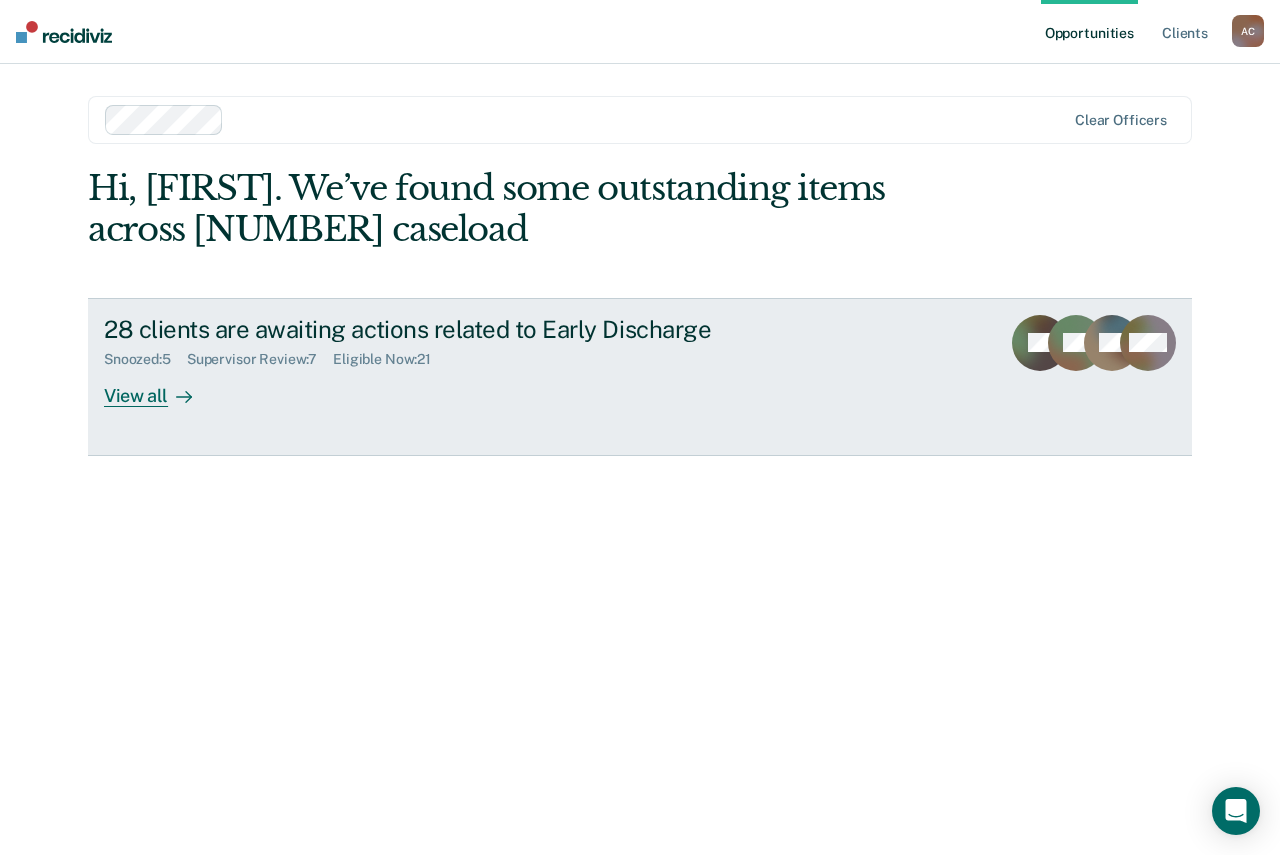 click at bounding box center (180, 395) 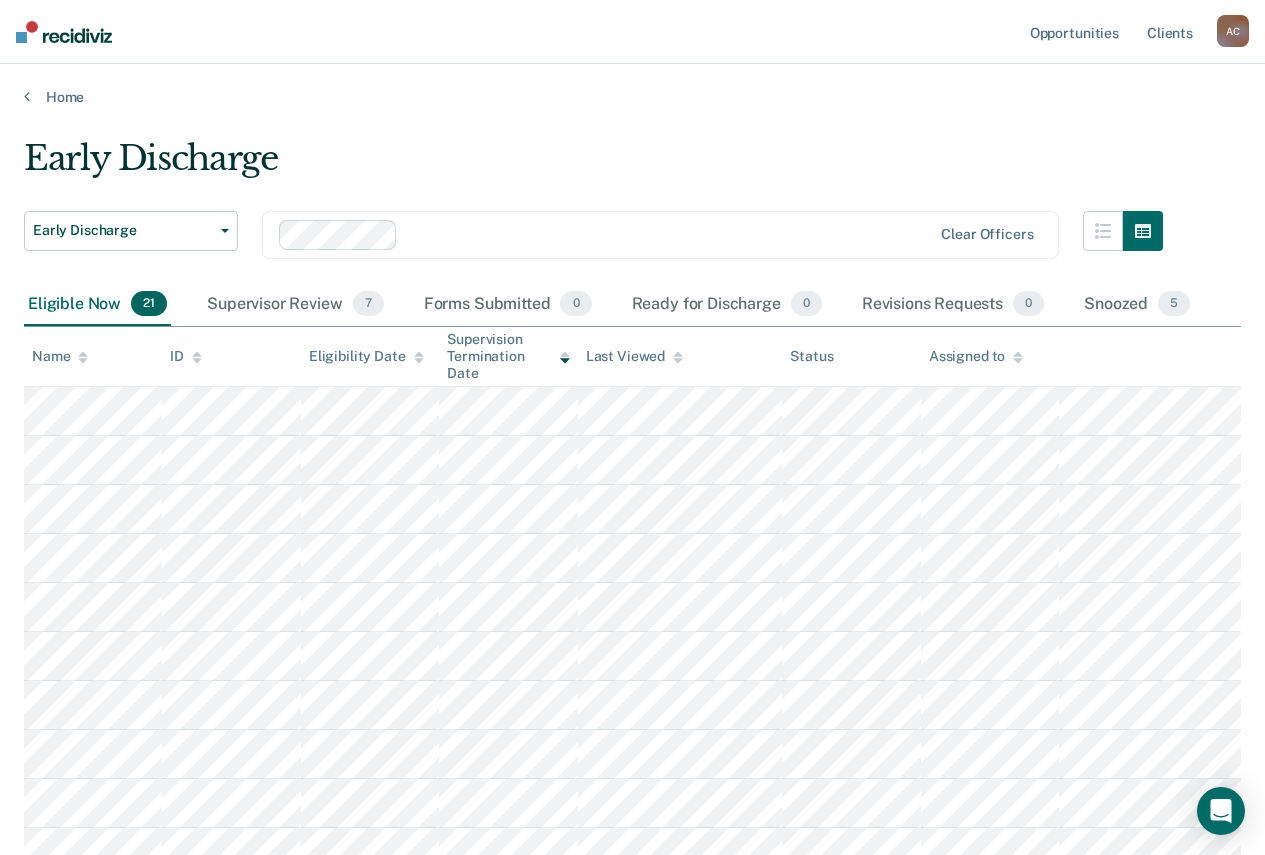 click on "Early Discharge" at bounding box center (593, 166) 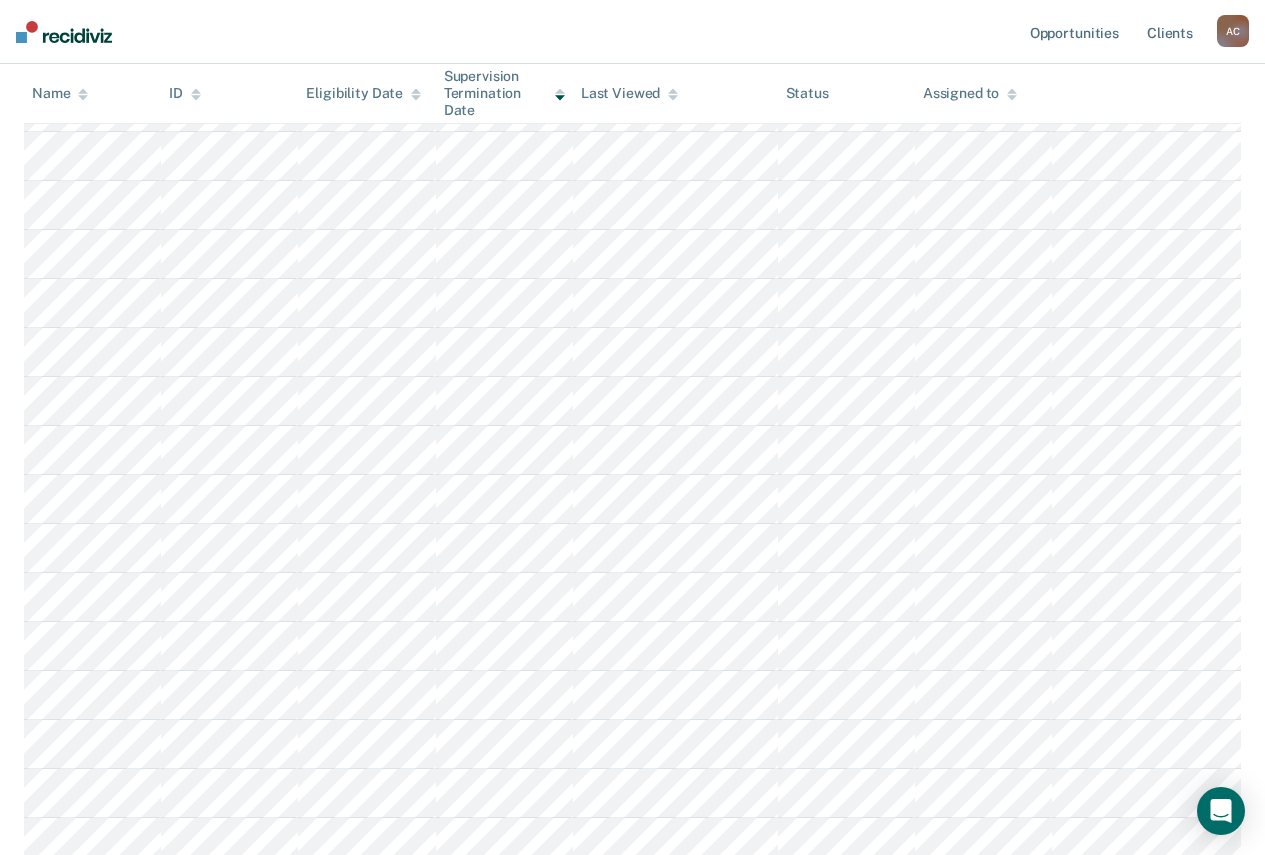 scroll, scrollTop: 0, scrollLeft: 0, axis: both 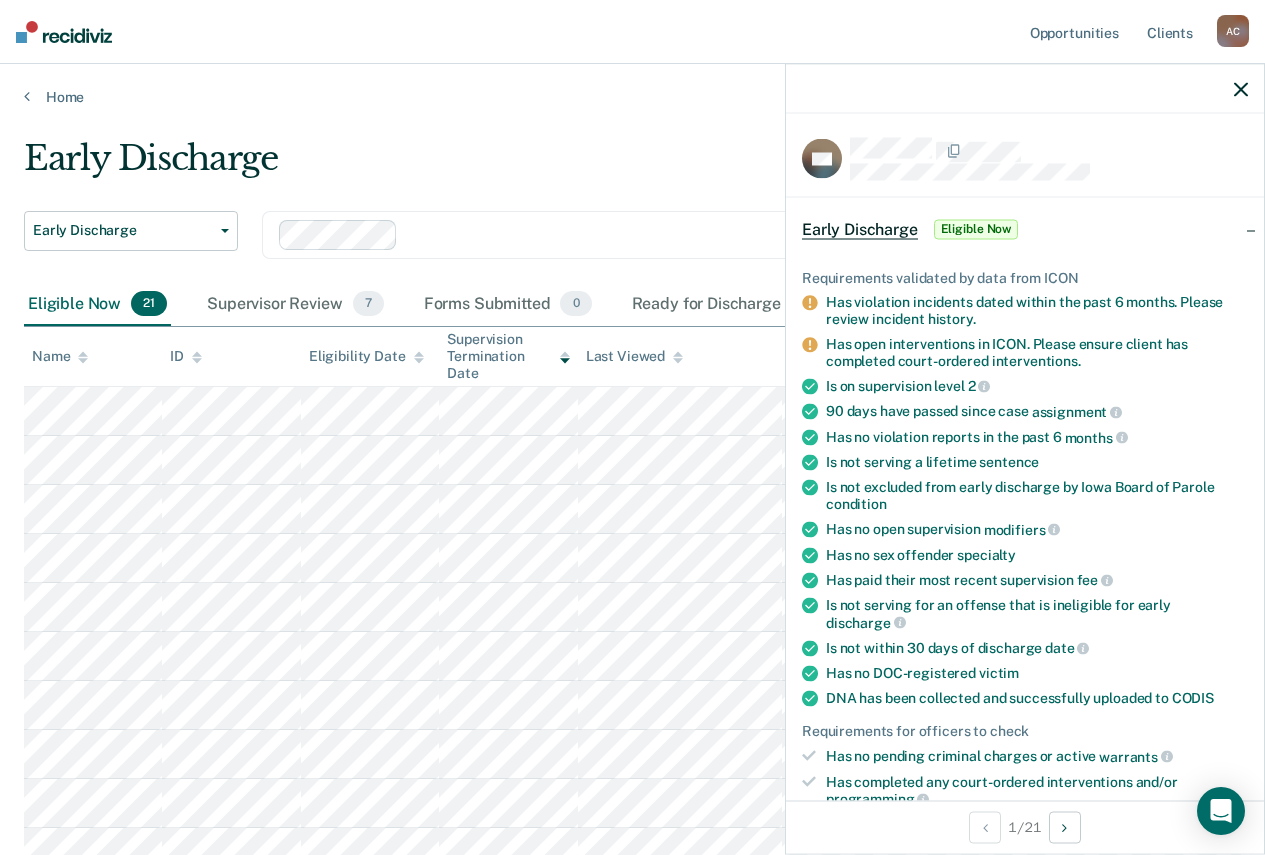 click 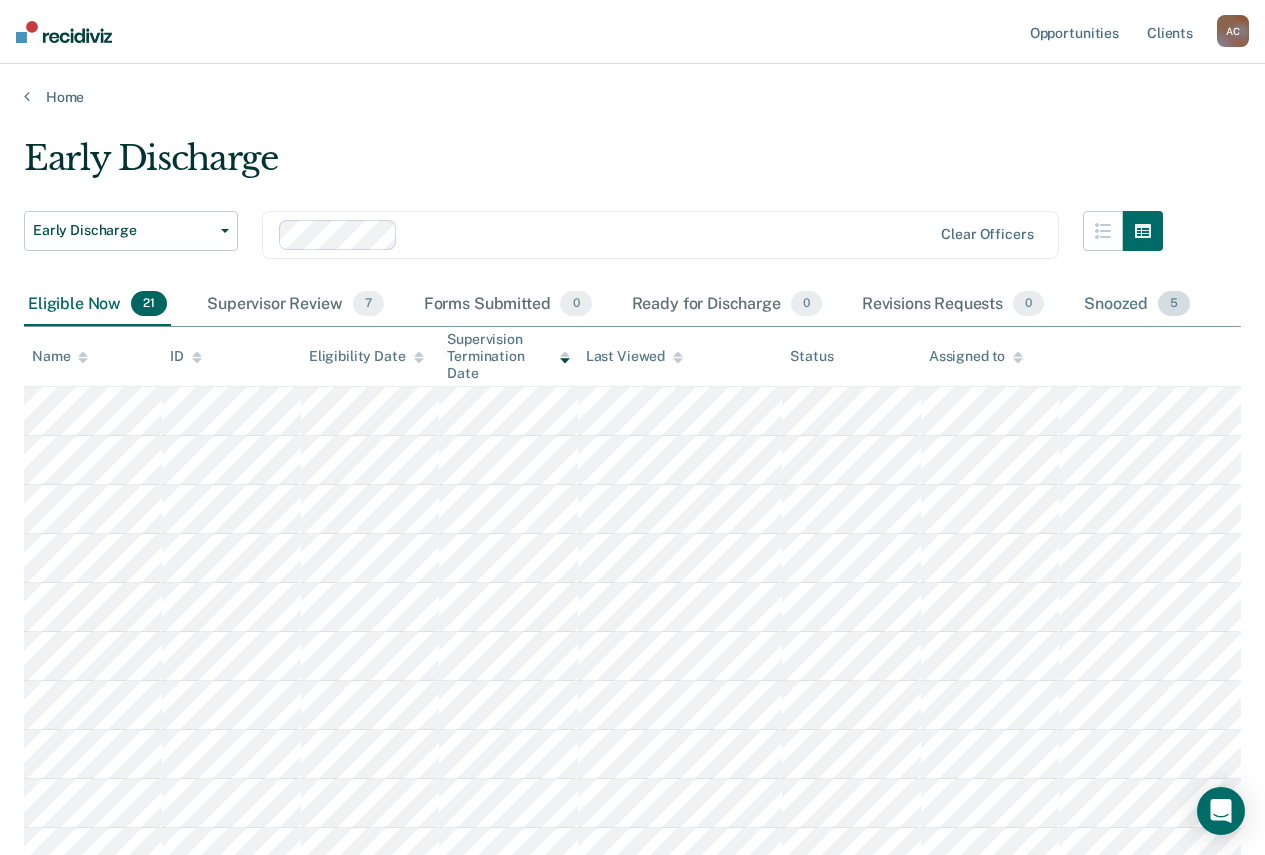 click on "Snoozed [NUMBER]" at bounding box center (1137, 305) 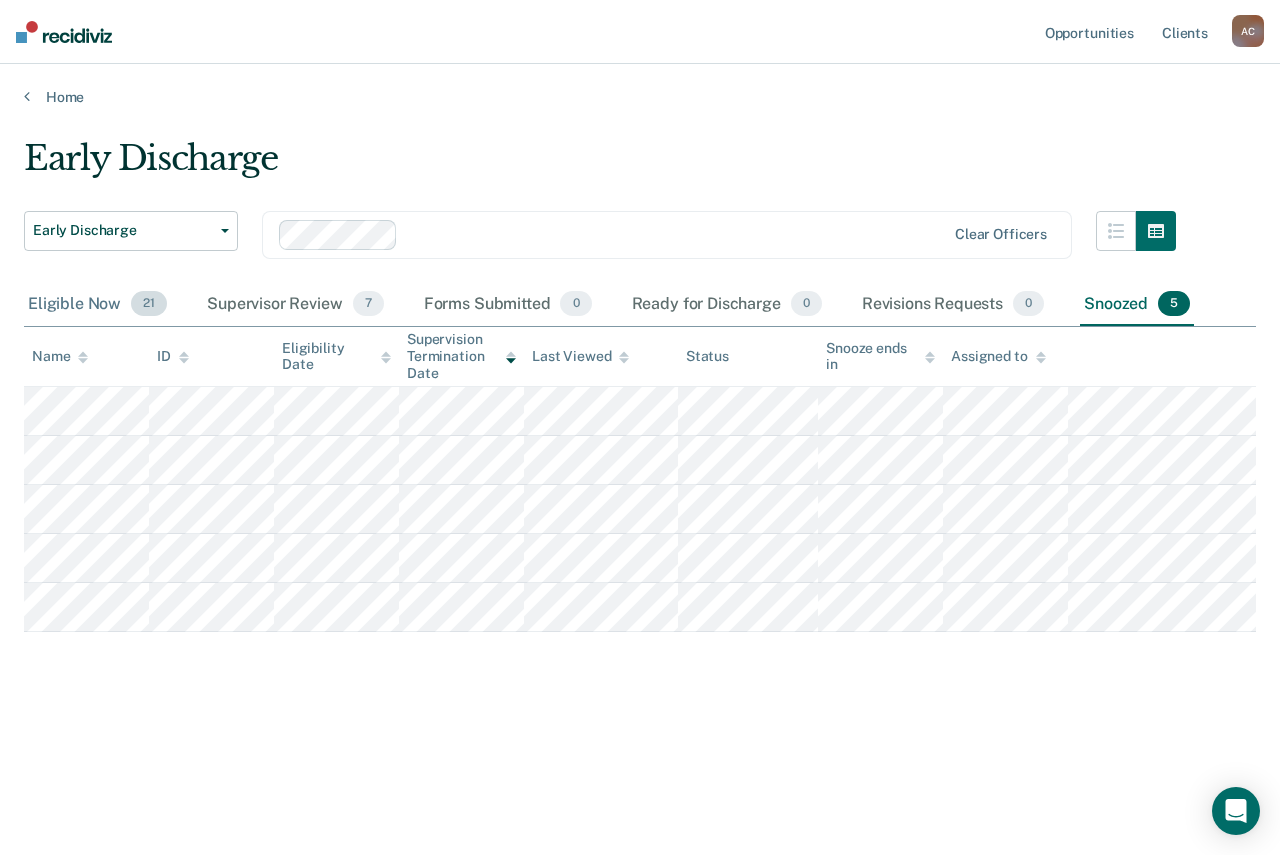 click on "Eligible Now [NUMBER]" at bounding box center [97, 305] 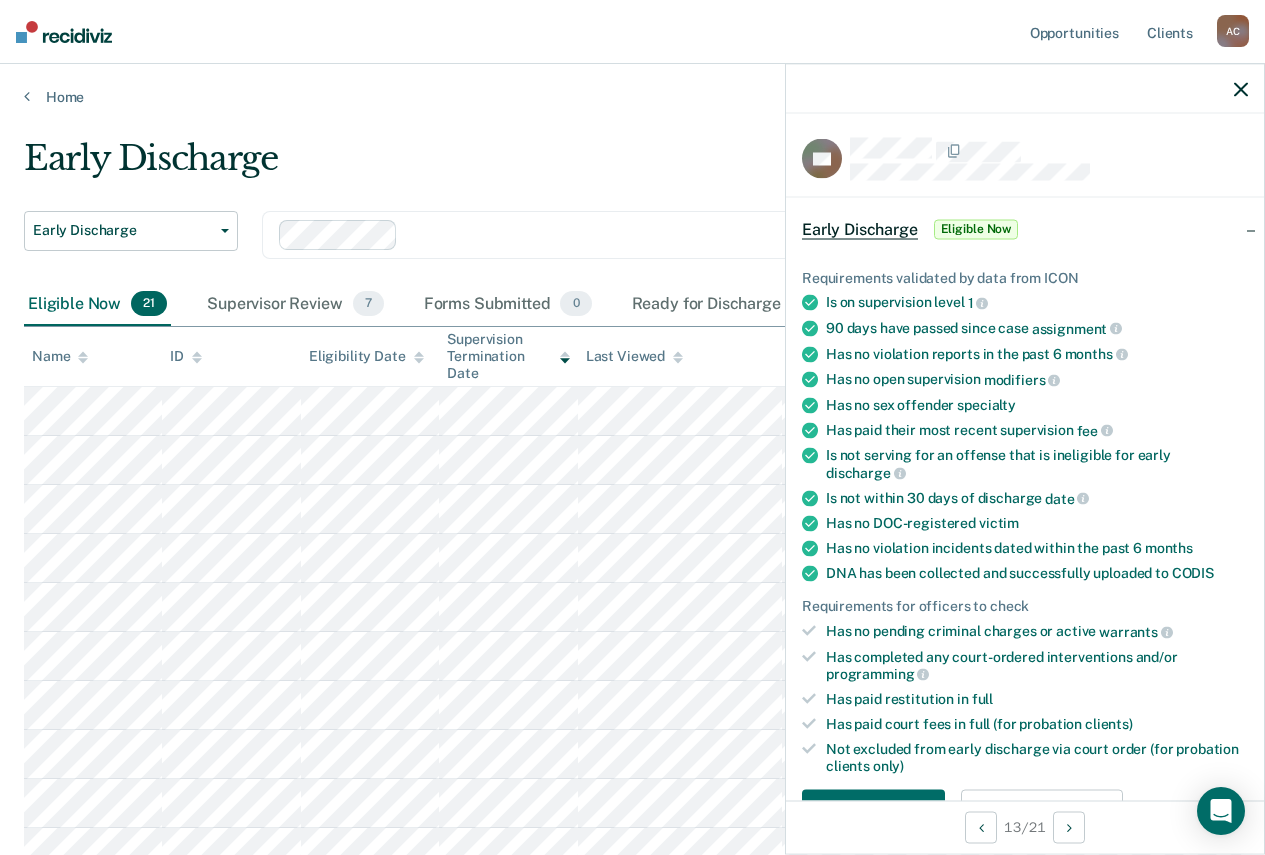 drag, startPoint x: 1239, startPoint y: 84, endPoint x: 1194, endPoint y: 116, distance: 55.21775 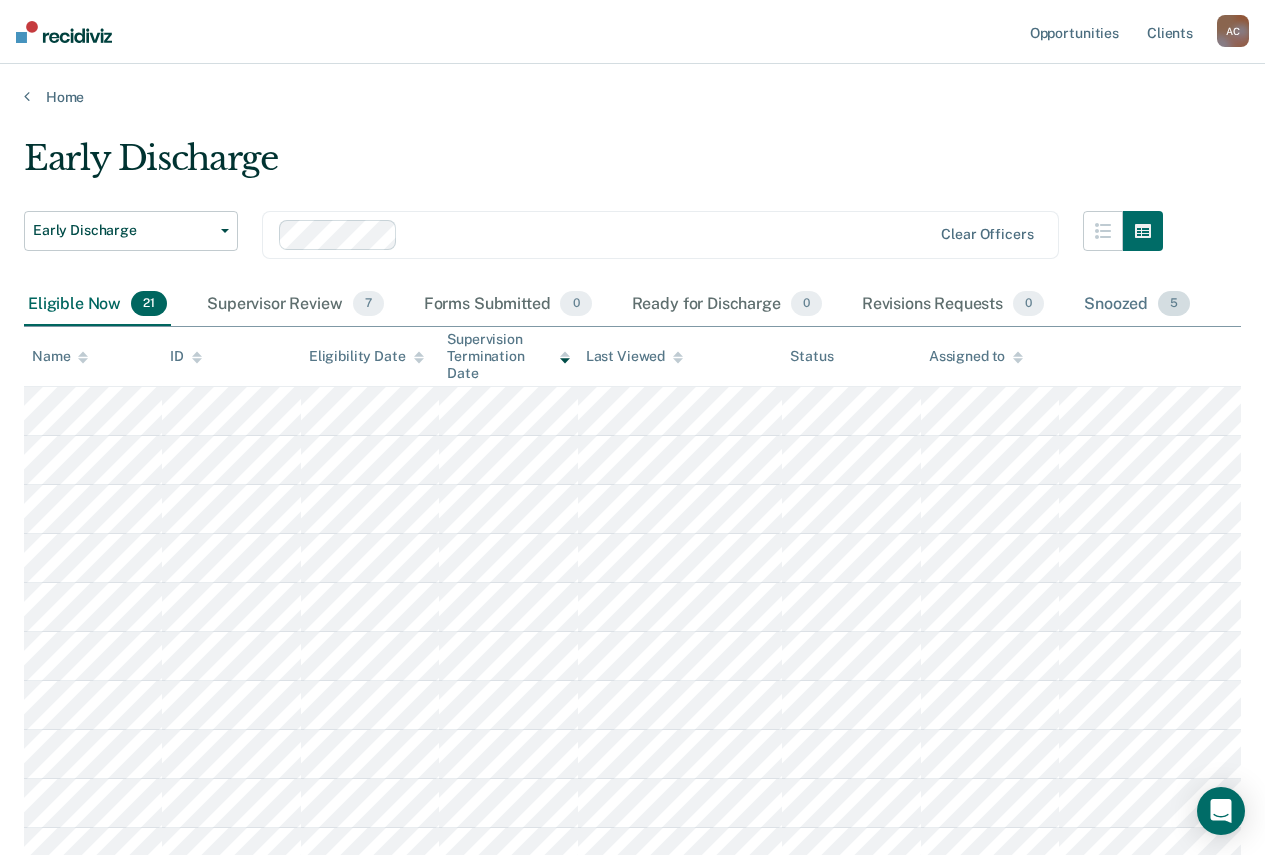 click on "Snoozed [NUMBER]" at bounding box center [1137, 305] 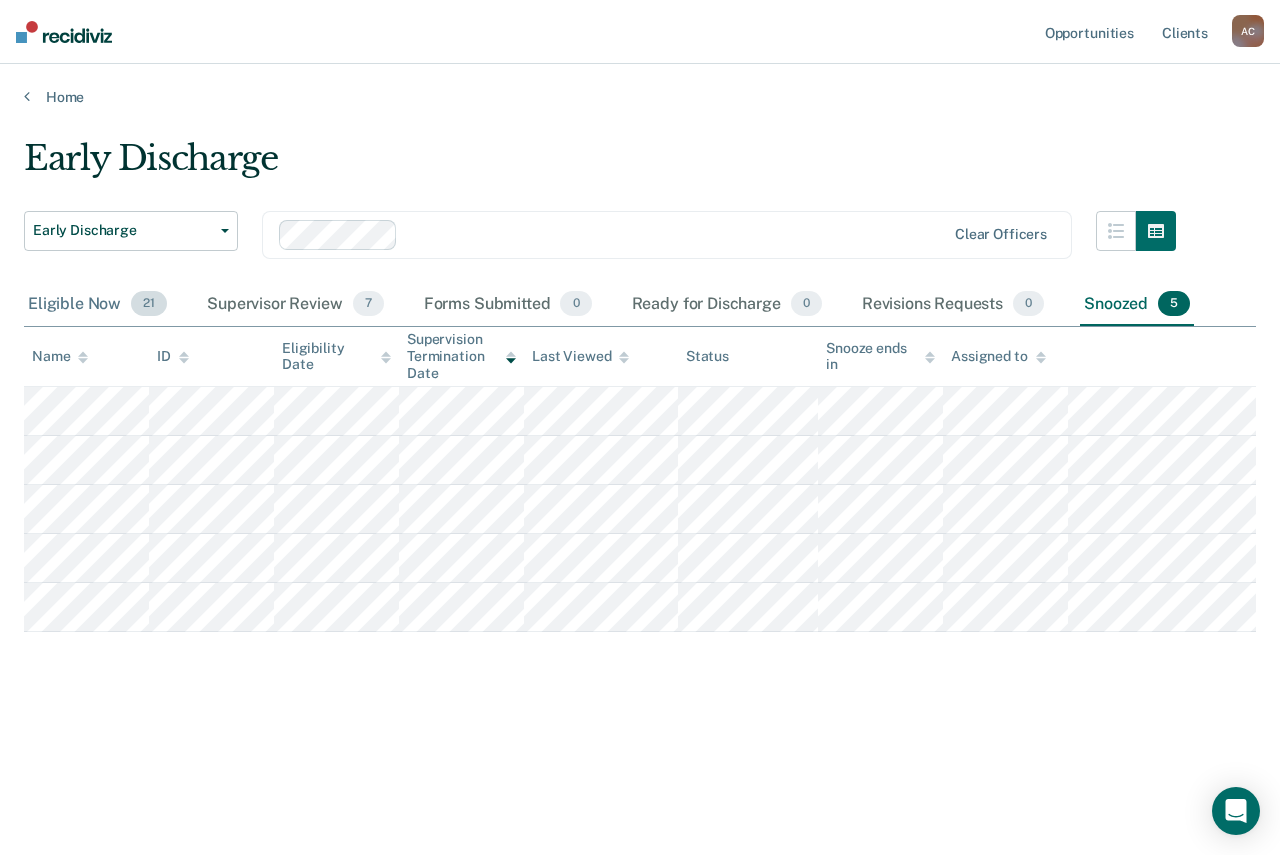 click on "Eligible Now [NUMBER]" at bounding box center [97, 305] 